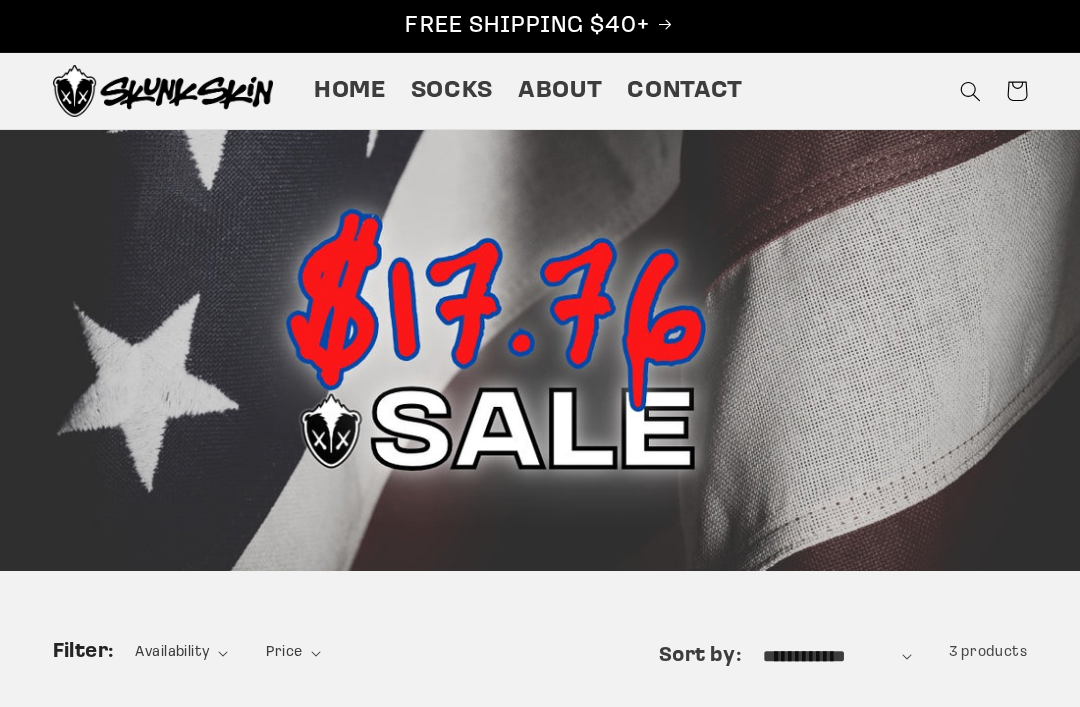 scroll, scrollTop: 120, scrollLeft: 0, axis: vertical 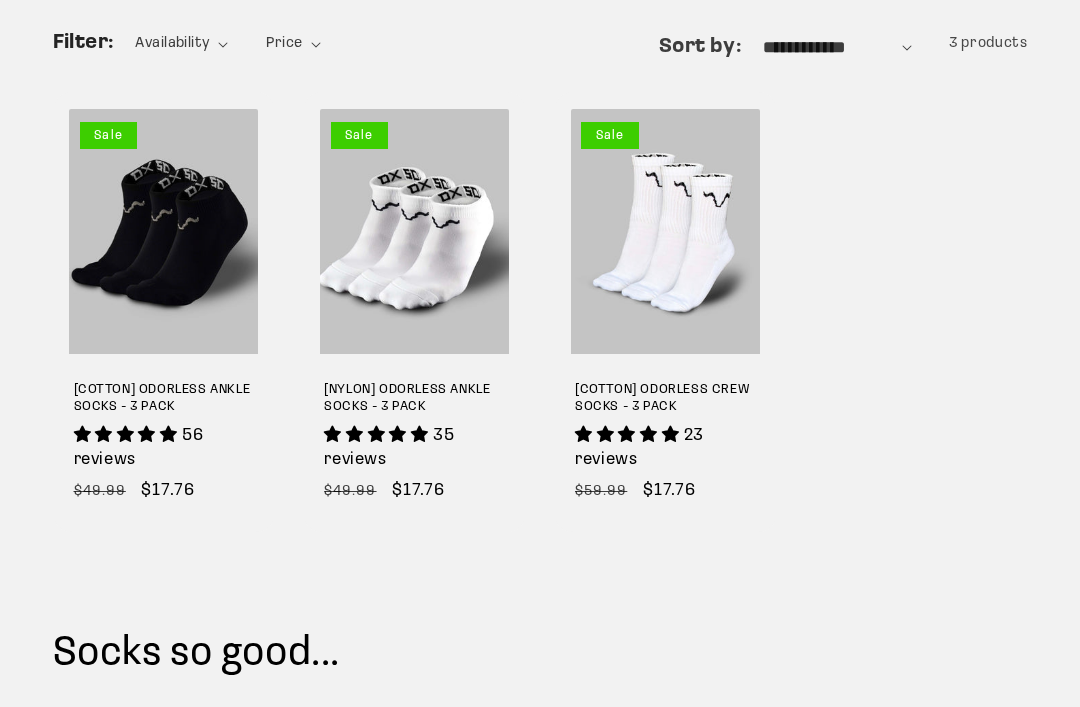 click on "[COTTON] ODORLESS CREW SOCKS - 3 PACK" at bounding box center [665, 399] 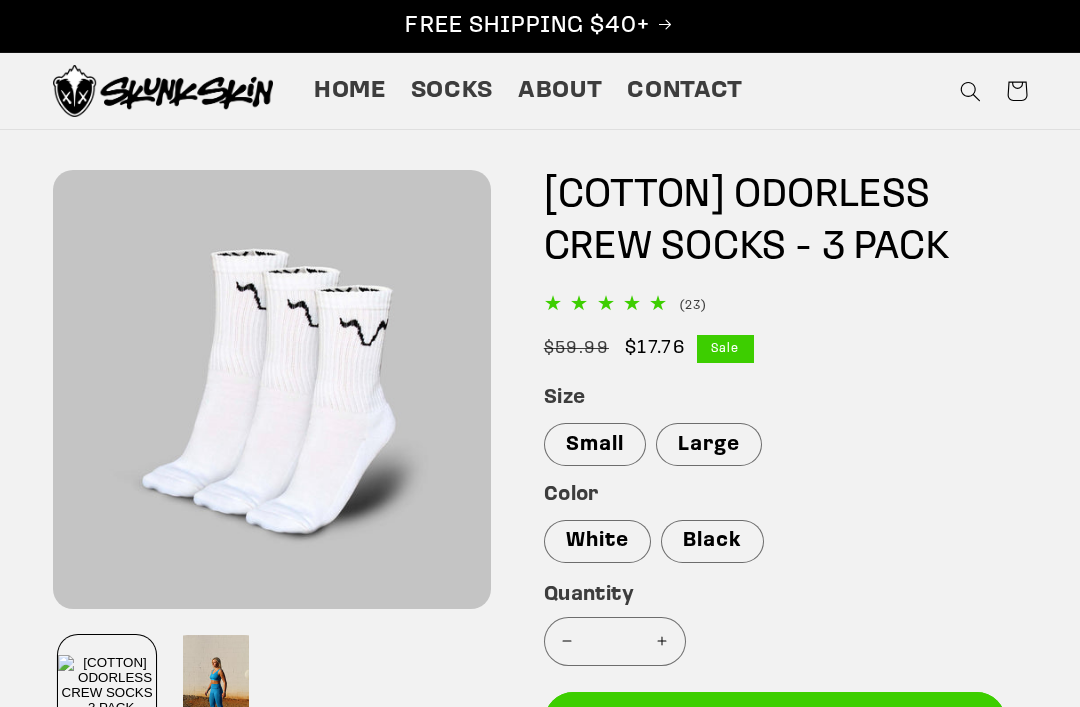 scroll, scrollTop: 0, scrollLeft: 0, axis: both 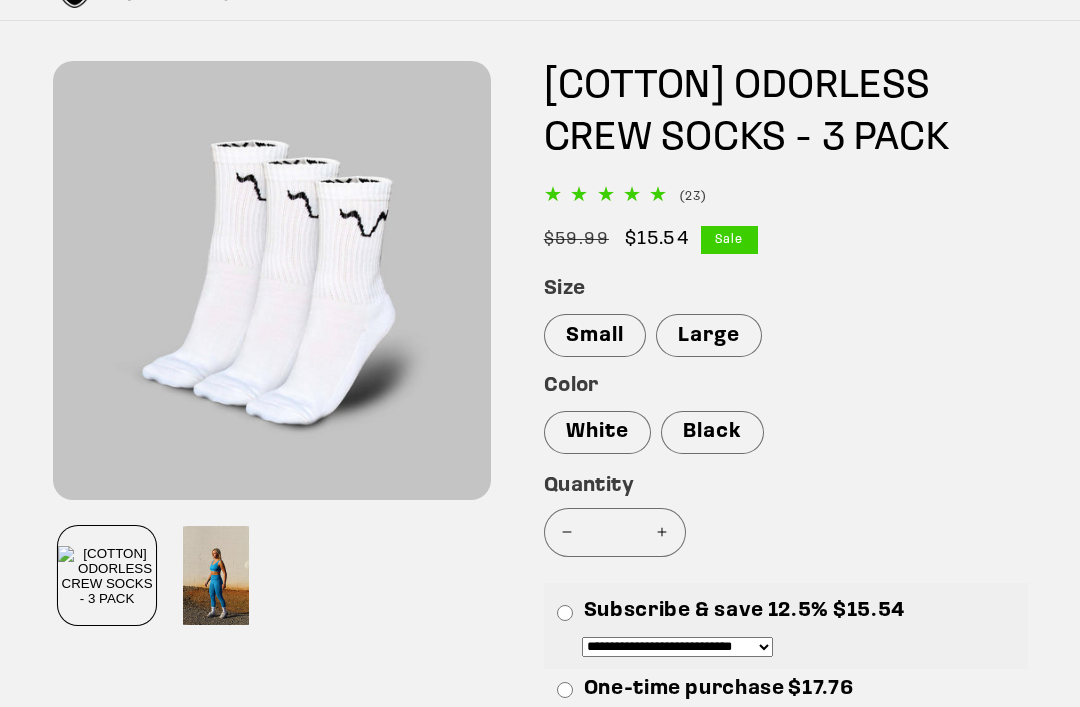 click on "Large" at bounding box center [709, 335] 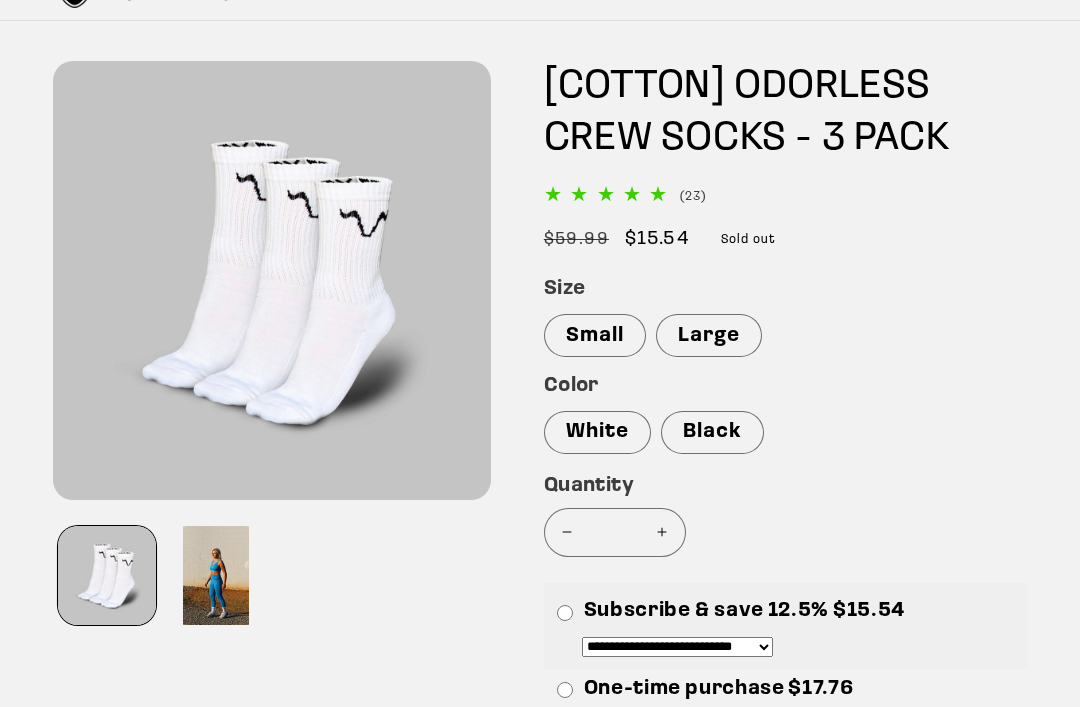 click on "Black" at bounding box center (712, 432) 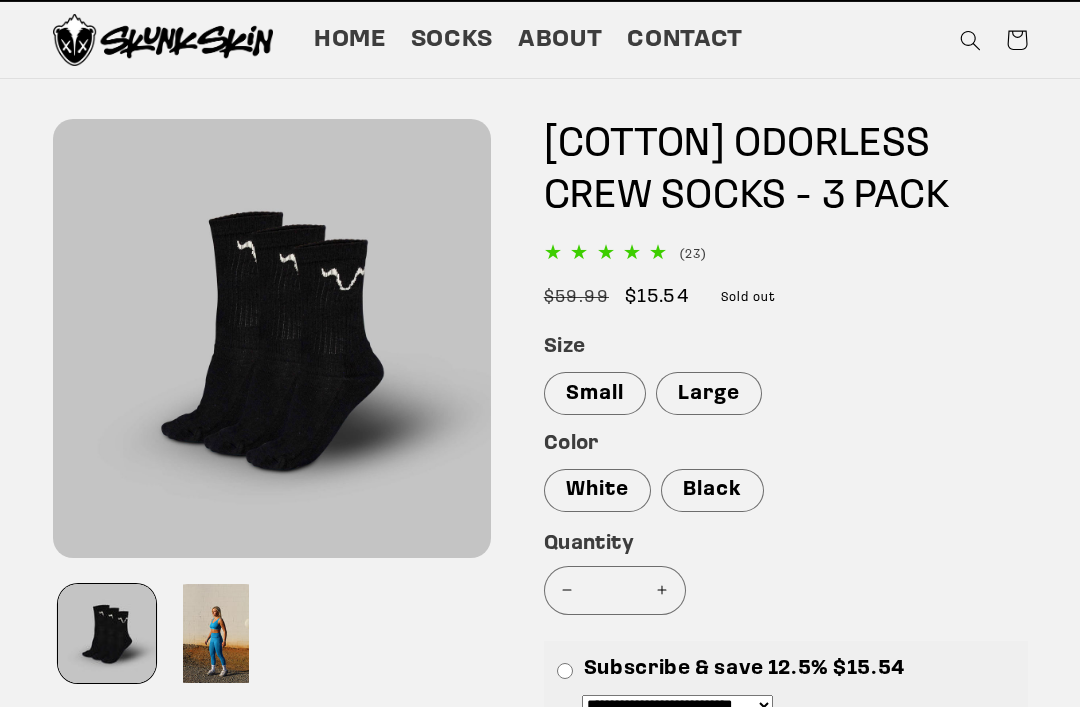 scroll, scrollTop: 0, scrollLeft: 0, axis: both 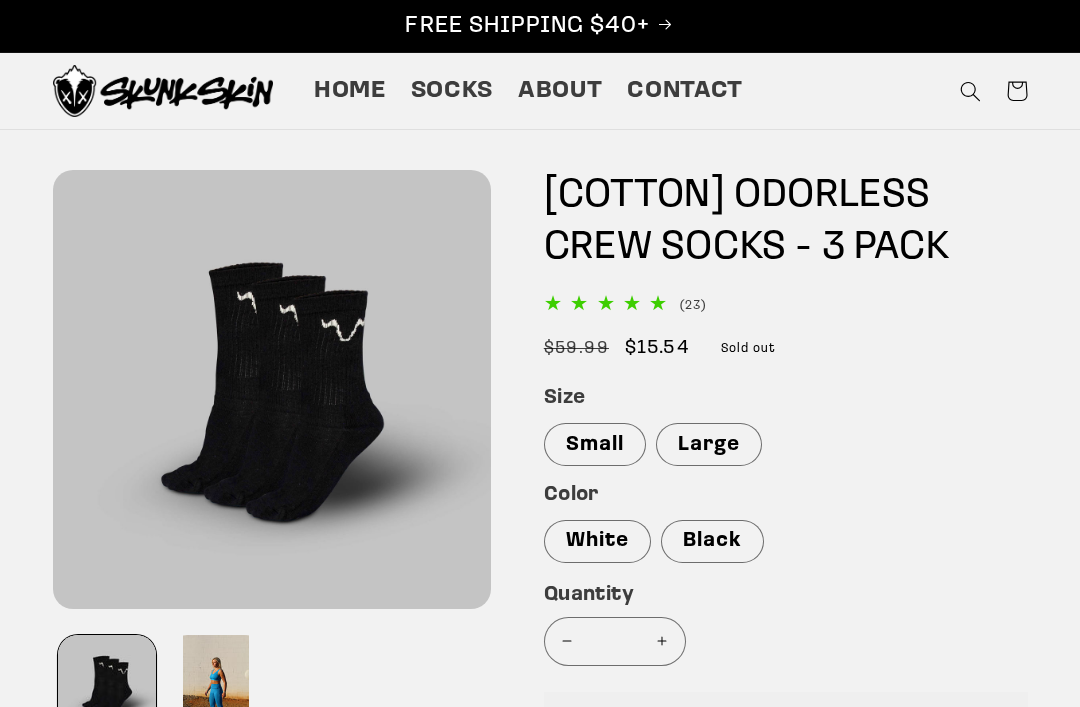 click on "Socks" at bounding box center (452, 91) 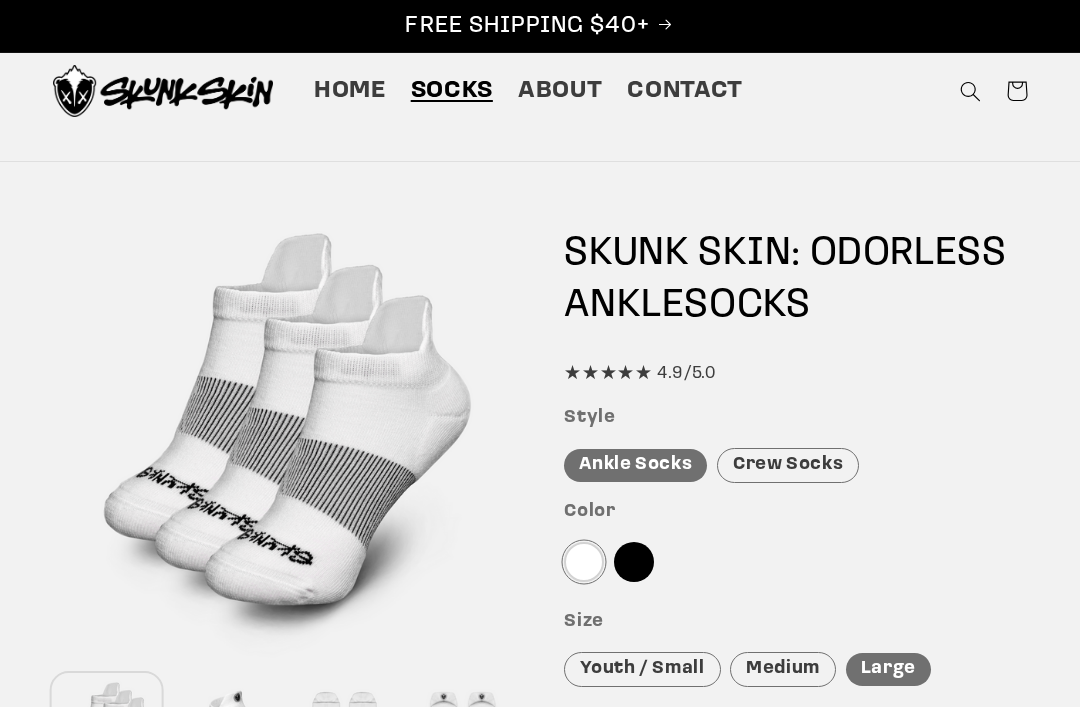 scroll, scrollTop: 0, scrollLeft: 0, axis: both 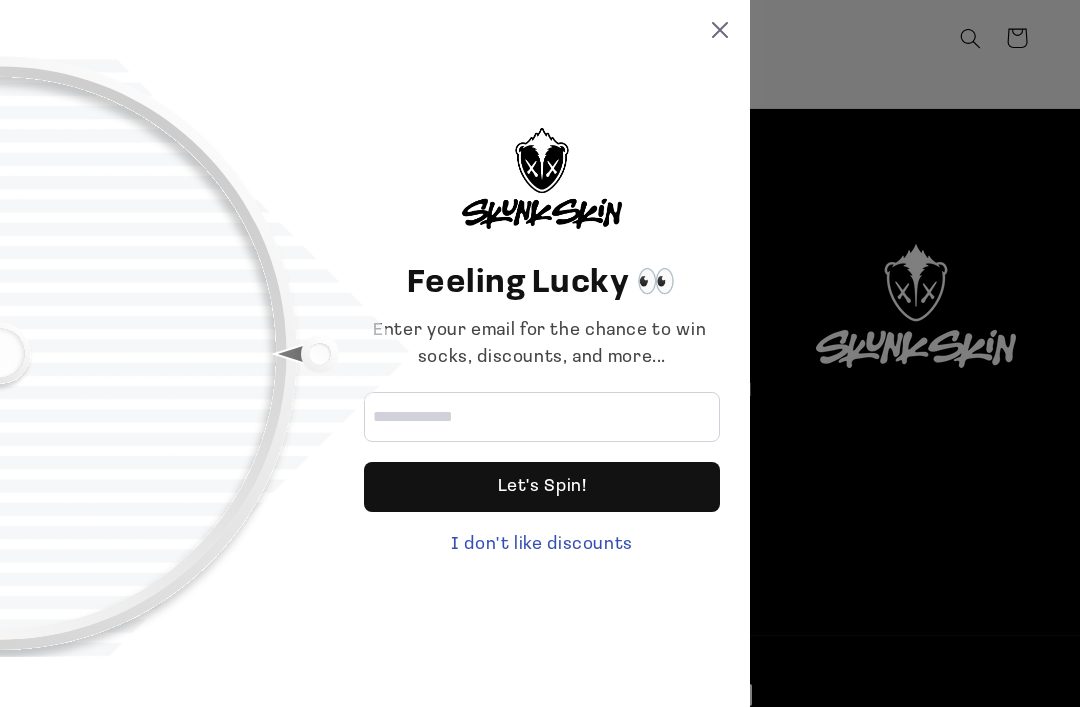 click 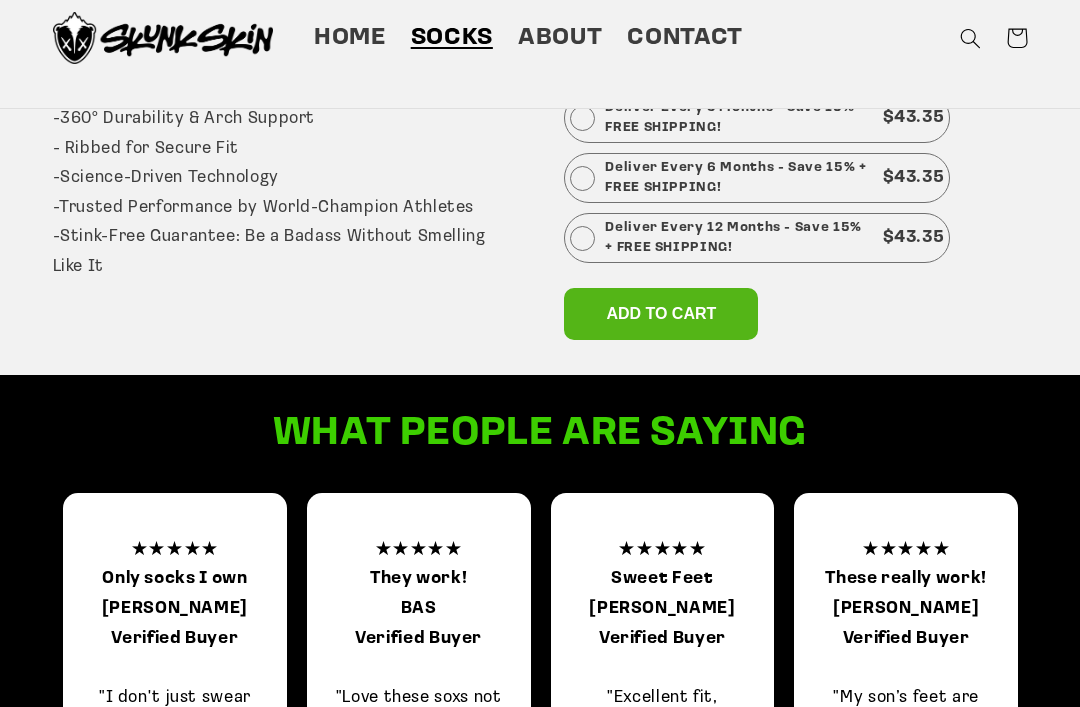 scroll, scrollTop: 1025, scrollLeft: 0, axis: vertical 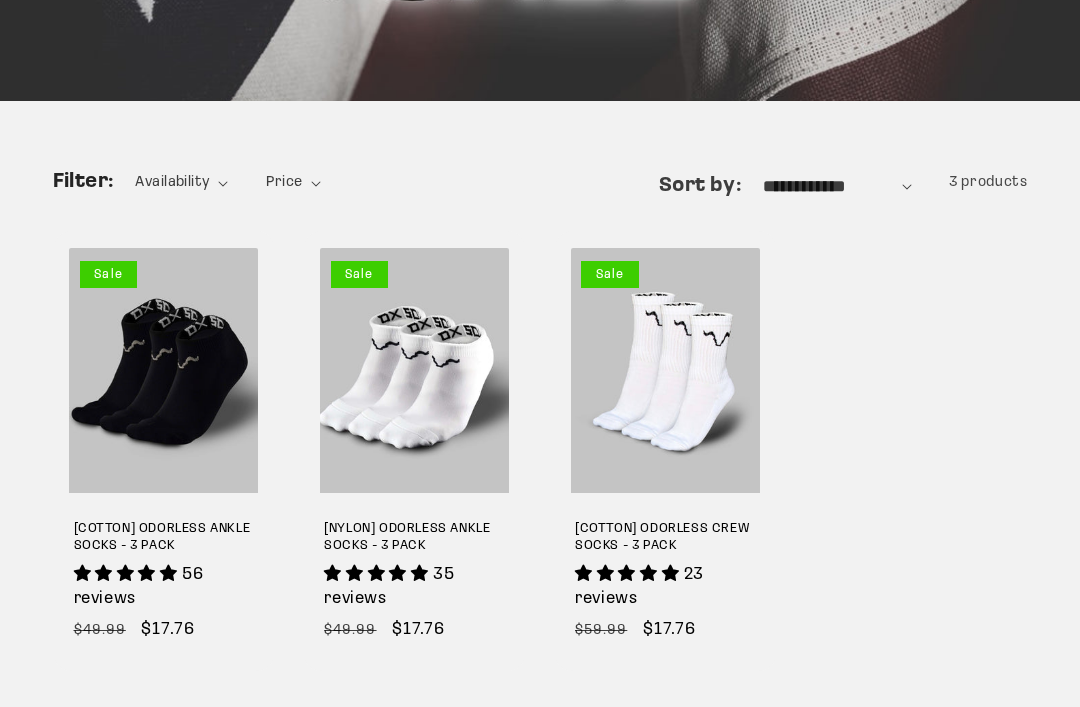 click on "[NYLON] ODORLESS ANKLE SOCKS - 3 PACK" at bounding box center [414, 538] 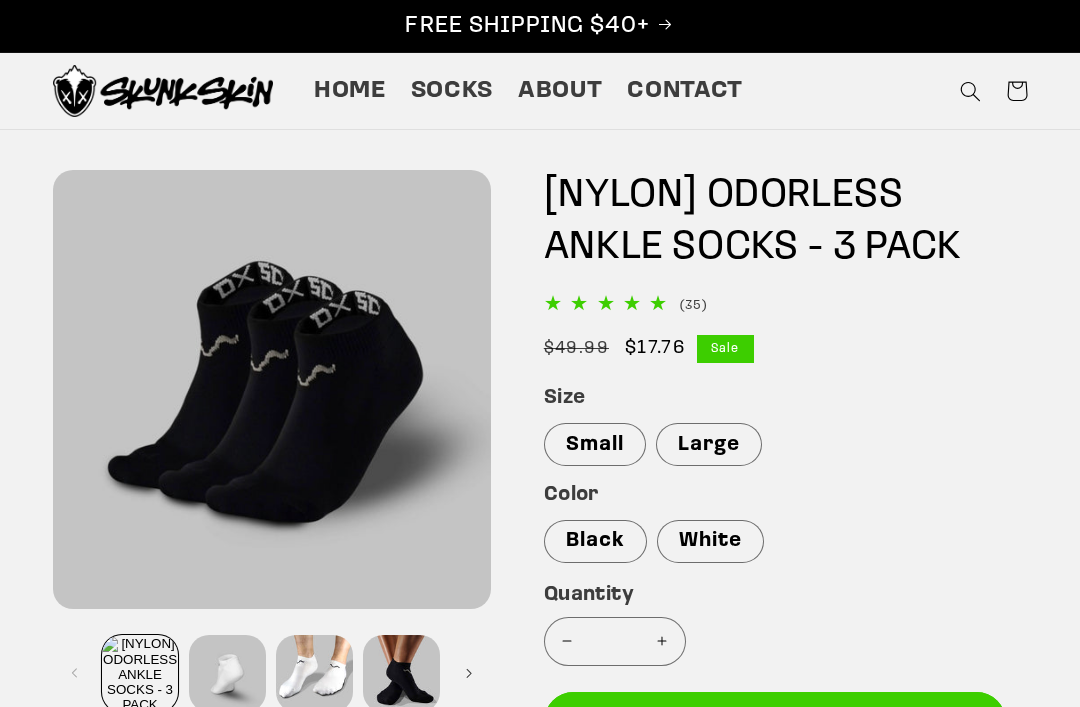 scroll, scrollTop: 0, scrollLeft: 0, axis: both 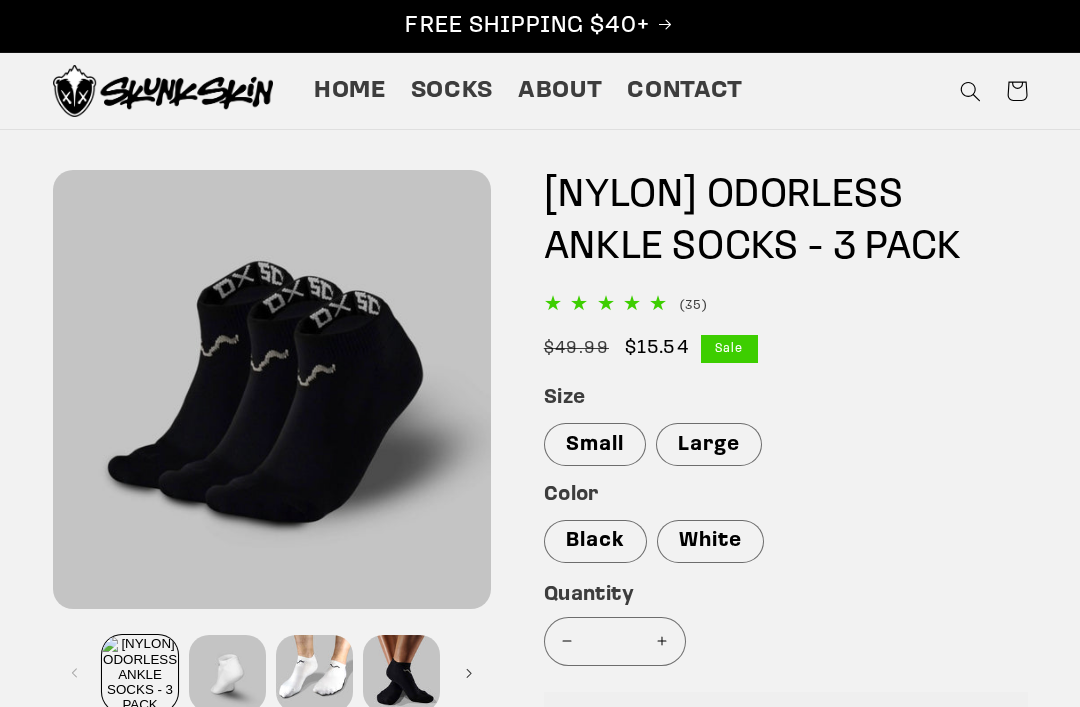 click on "Large" at bounding box center (709, 444) 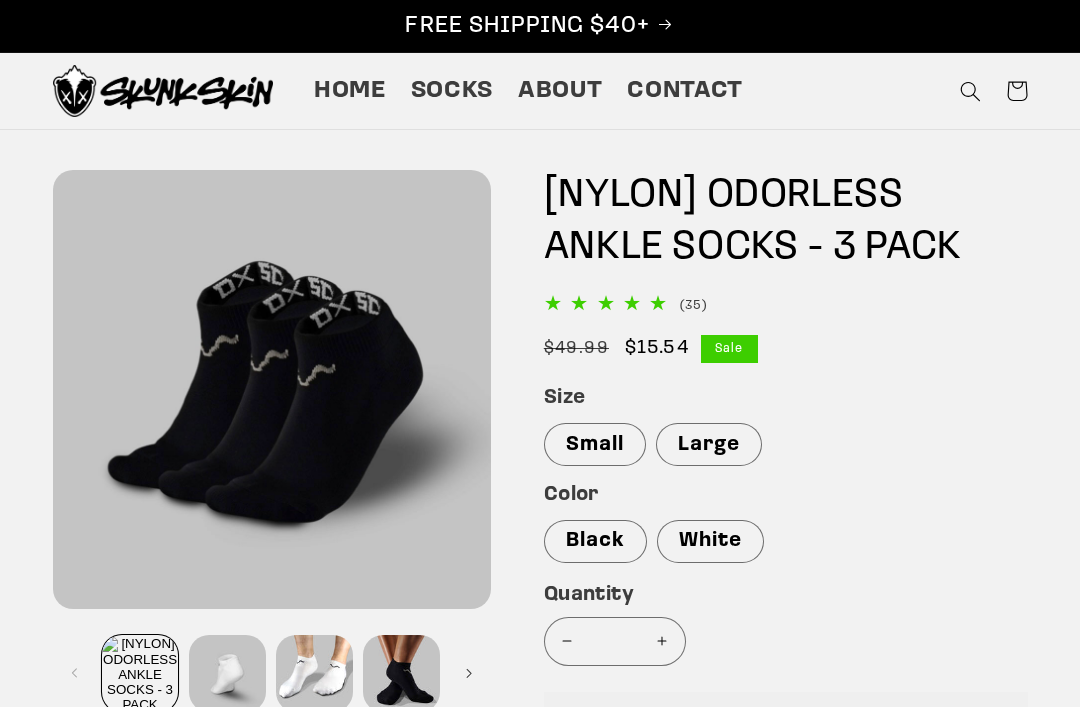 click on "White" at bounding box center [710, 541] 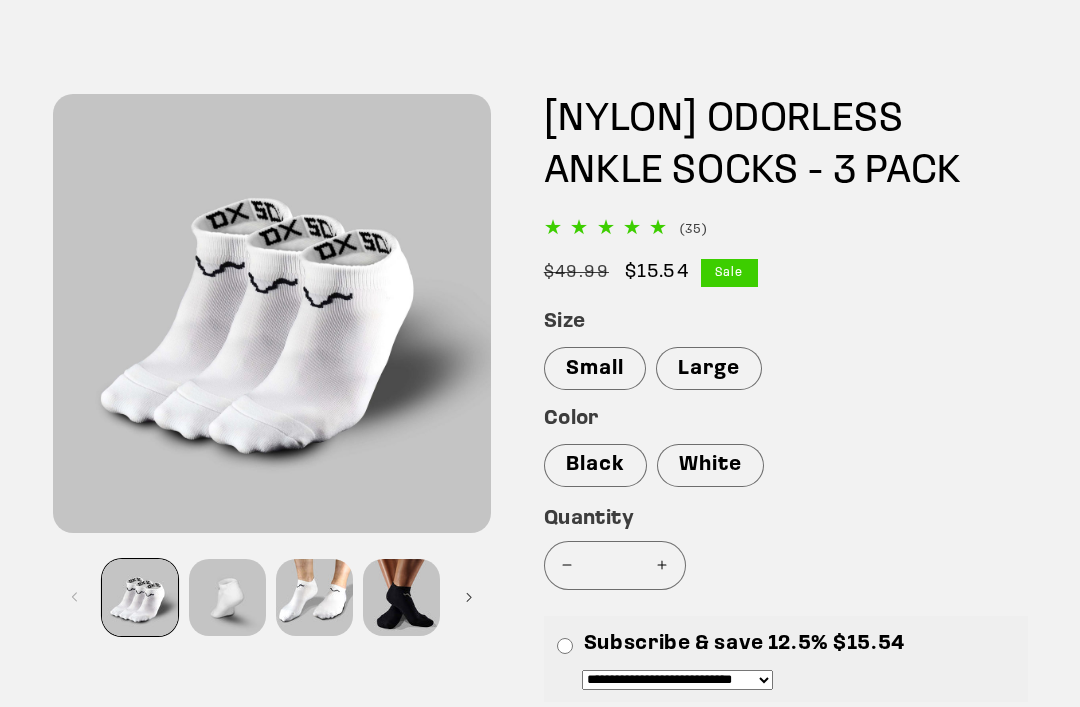 scroll, scrollTop: 73, scrollLeft: 0, axis: vertical 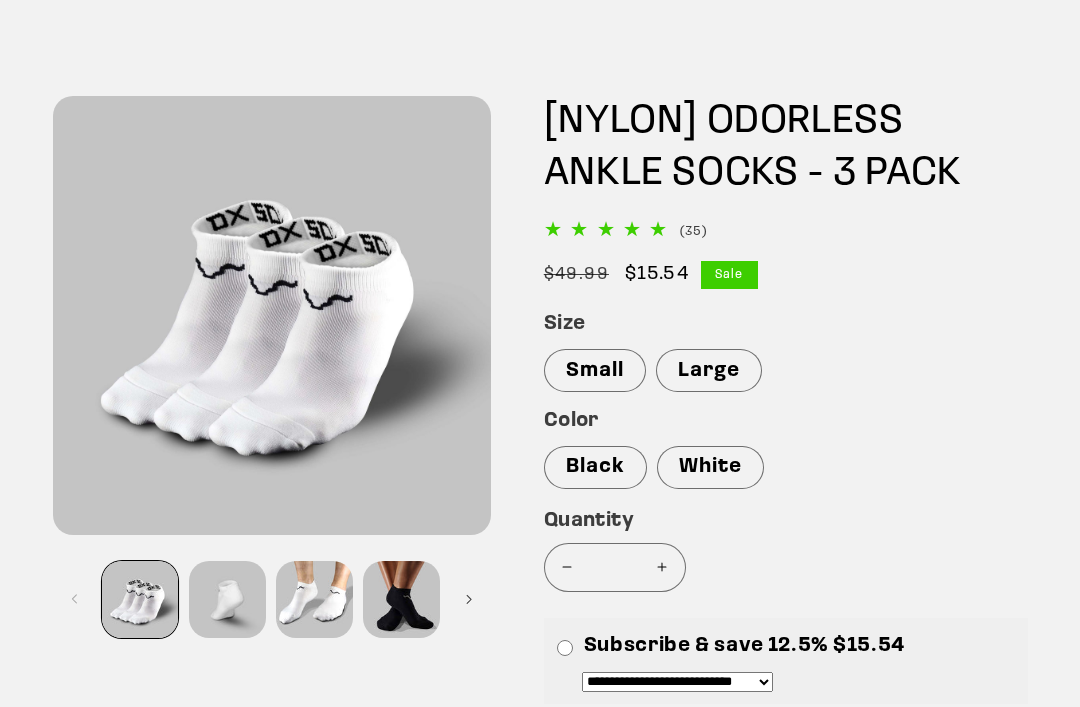click on "Increase quantity for [NYLON] ODORLESS ANKLE SOCKS - 3 PACK" at bounding box center [662, 568] 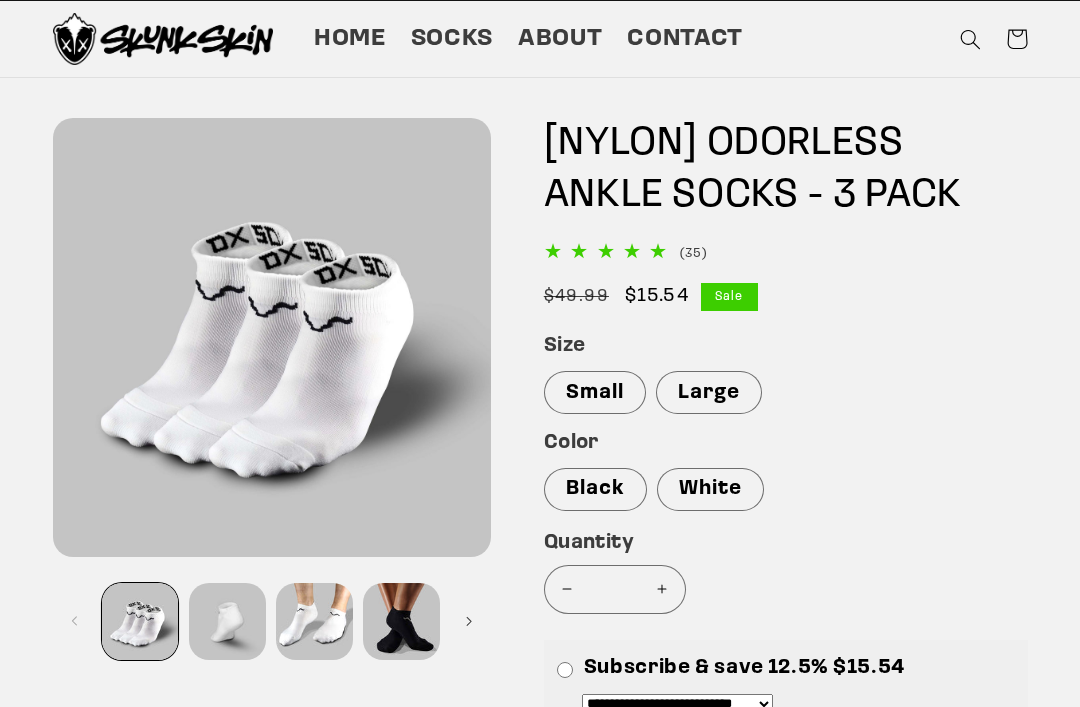 scroll, scrollTop: 0, scrollLeft: 0, axis: both 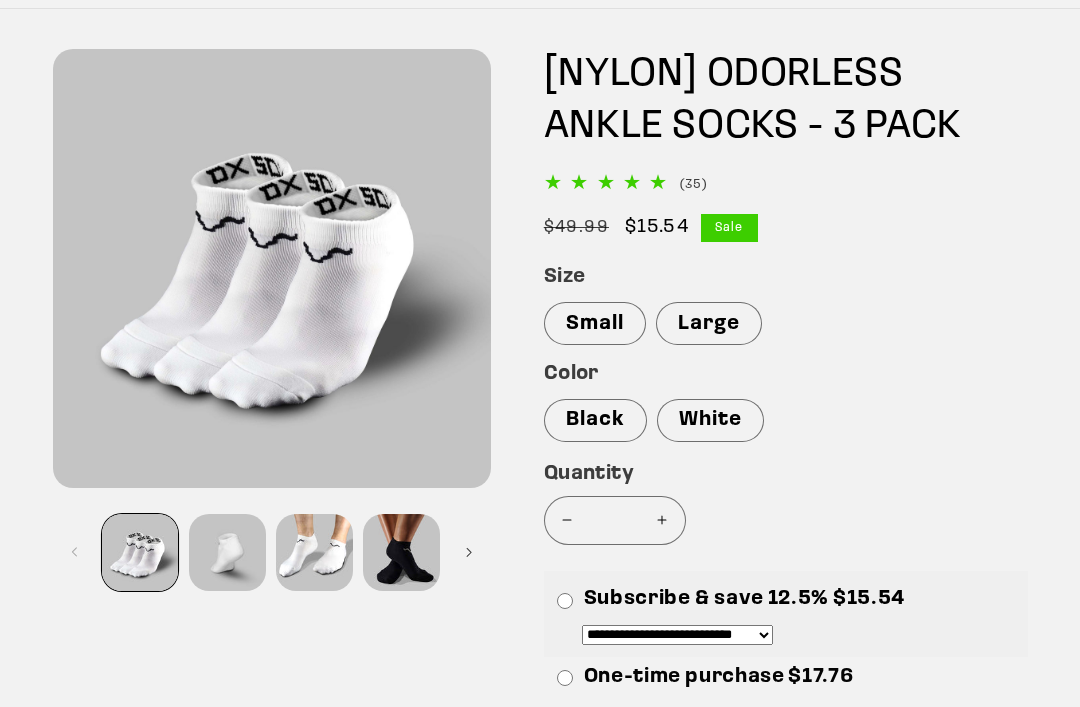 click on "Increase quantity for [NYLON] ODORLESS ANKLE SOCKS - 3 PACK" at bounding box center [662, 521] 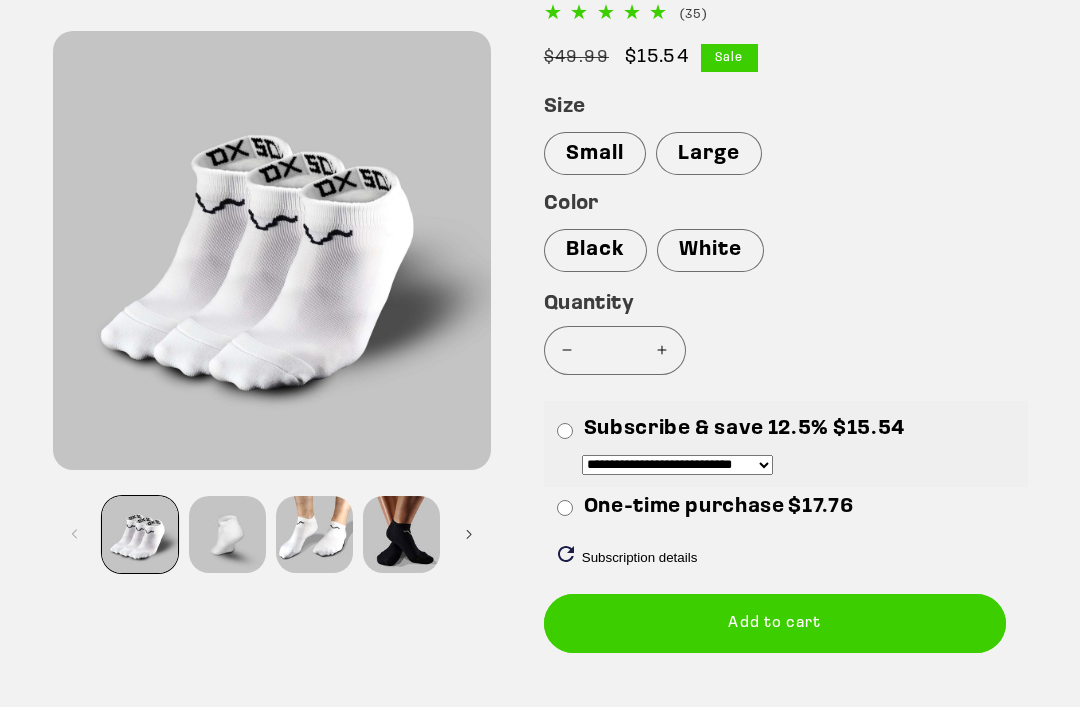 scroll, scrollTop: 295, scrollLeft: 0, axis: vertical 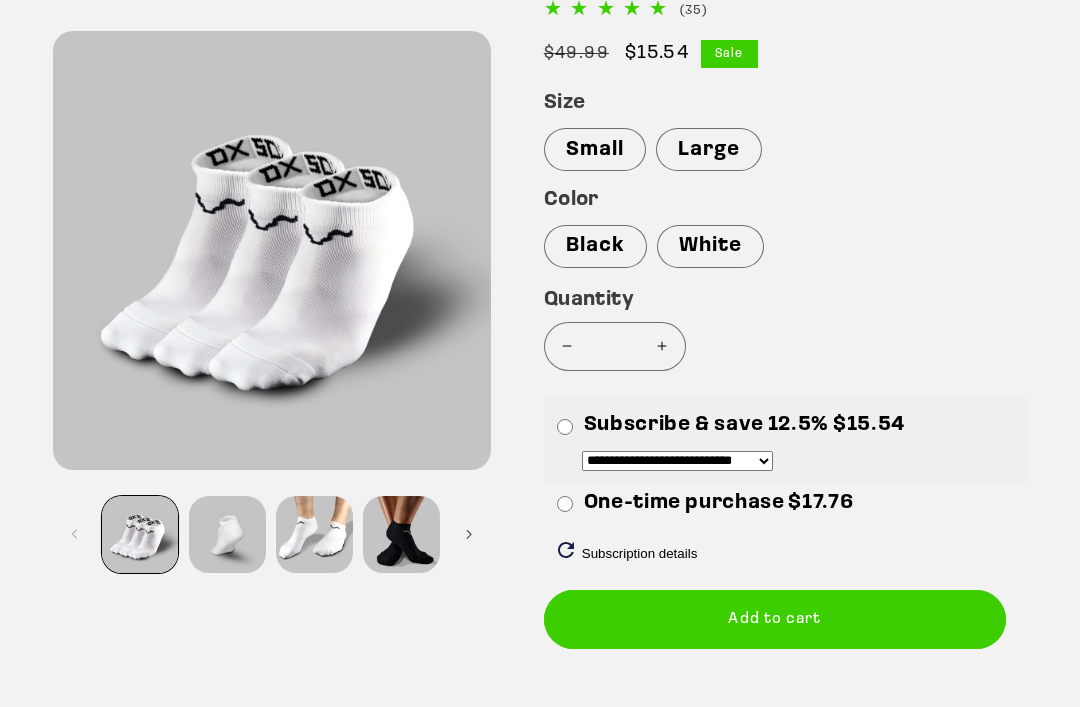 click on "Add to cart" at bounding box center [775, 619] 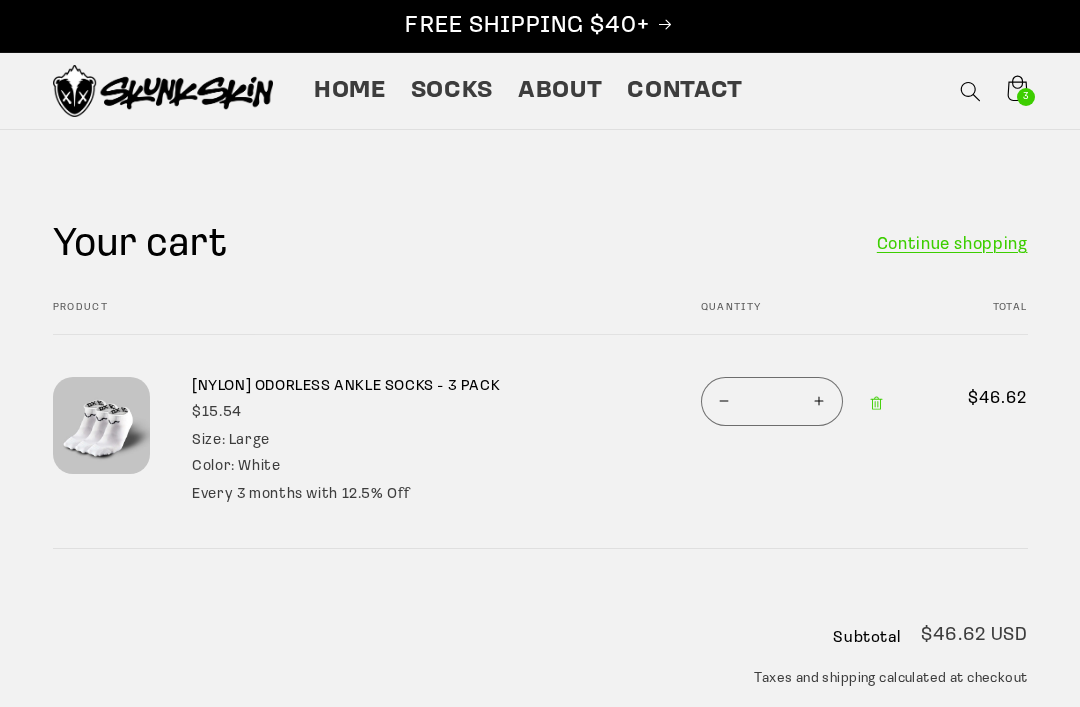 scroll, scrollTop: 64, scrollLeft: 0, axis: vertical 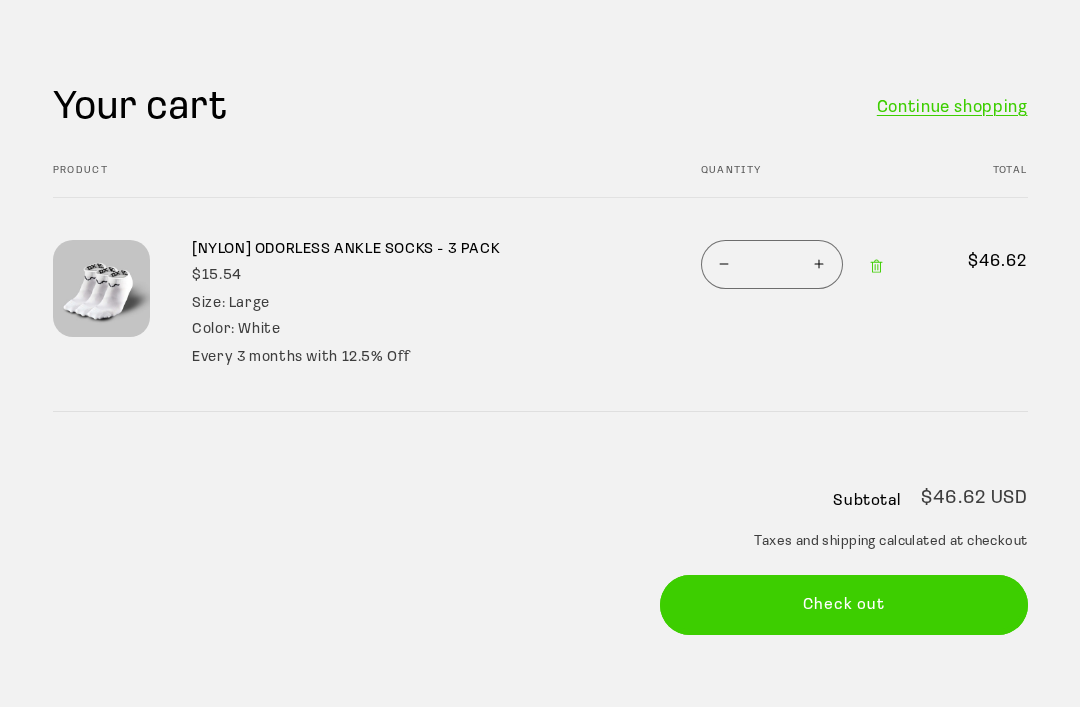 click on "Check out" at bounding box center [844, 604] 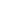 scroll, scrollTop: 0, scrollLeft: 0, axis: both 